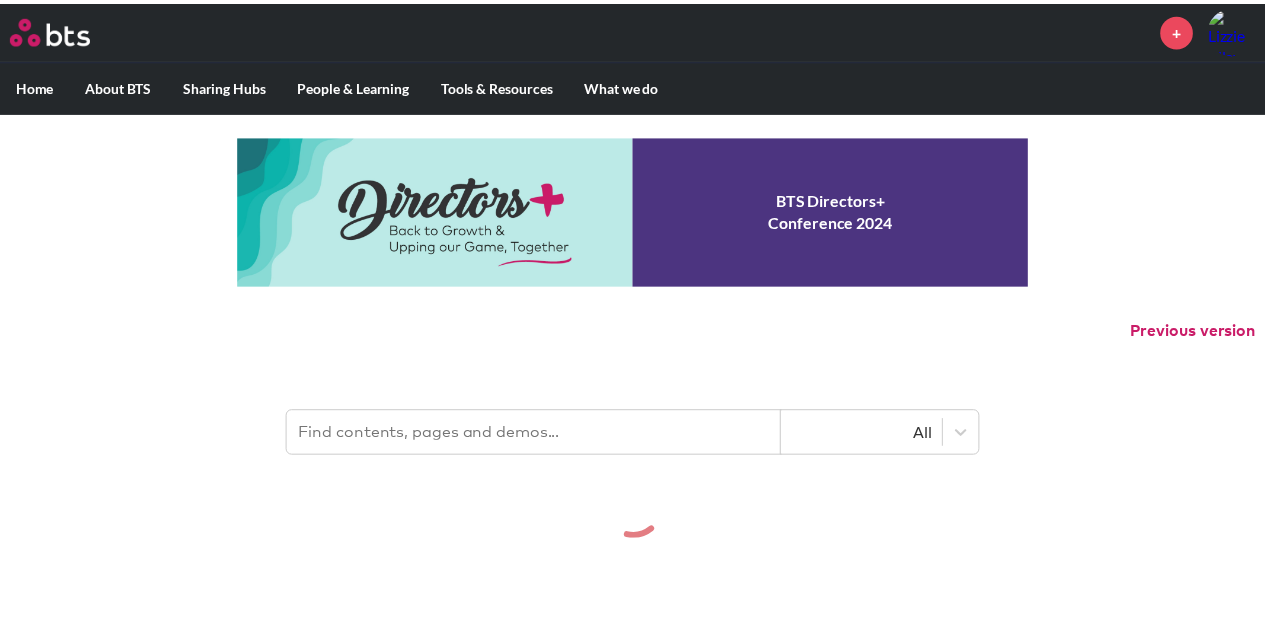 scroll, scrollTop: 0, scrollLeft: 0, axis: both 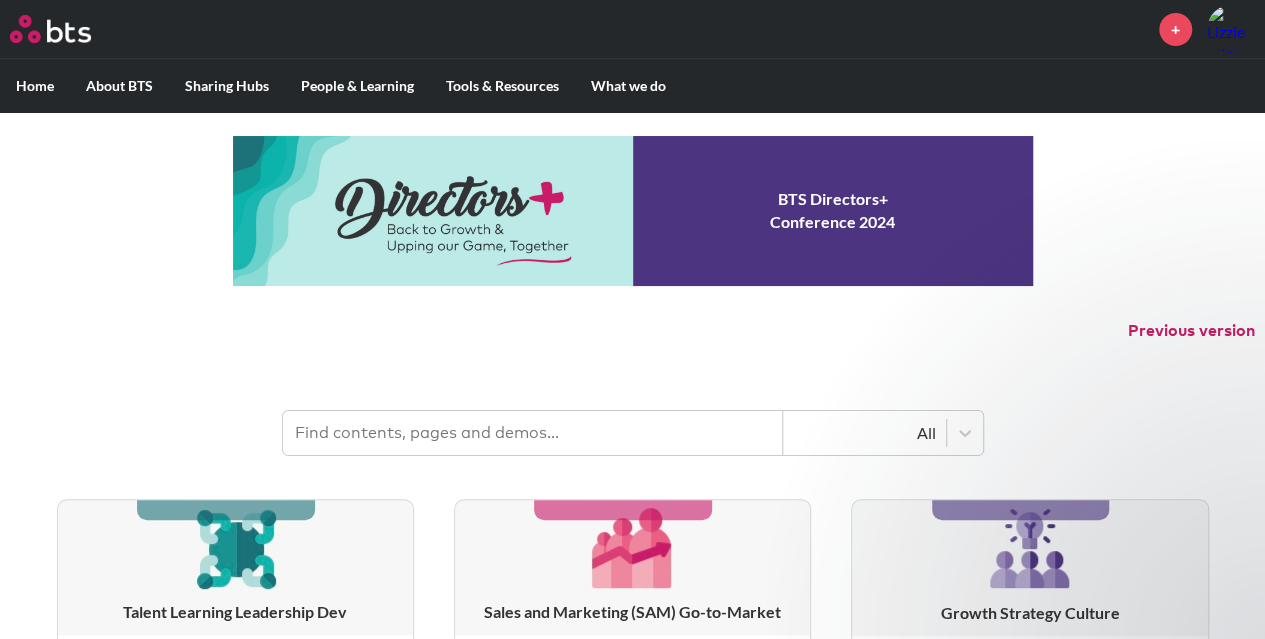 click on "All" at bounding box center (632, 423) 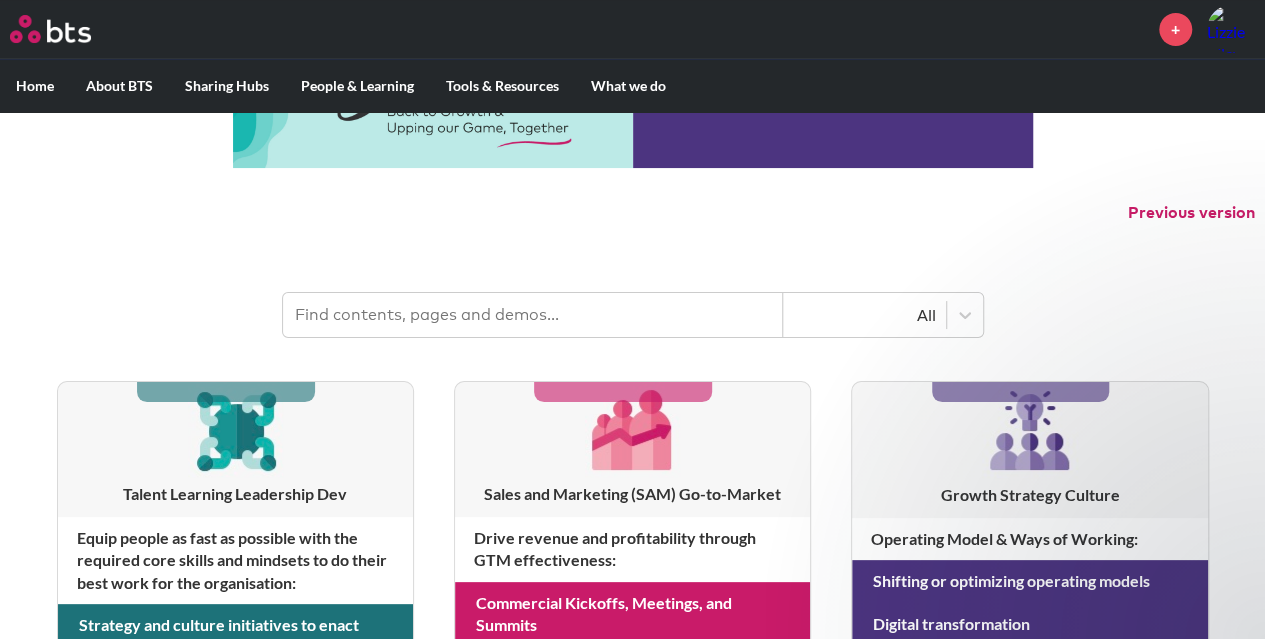 scroll, scrollTop: 0, scrollLeft: 0, axis: both 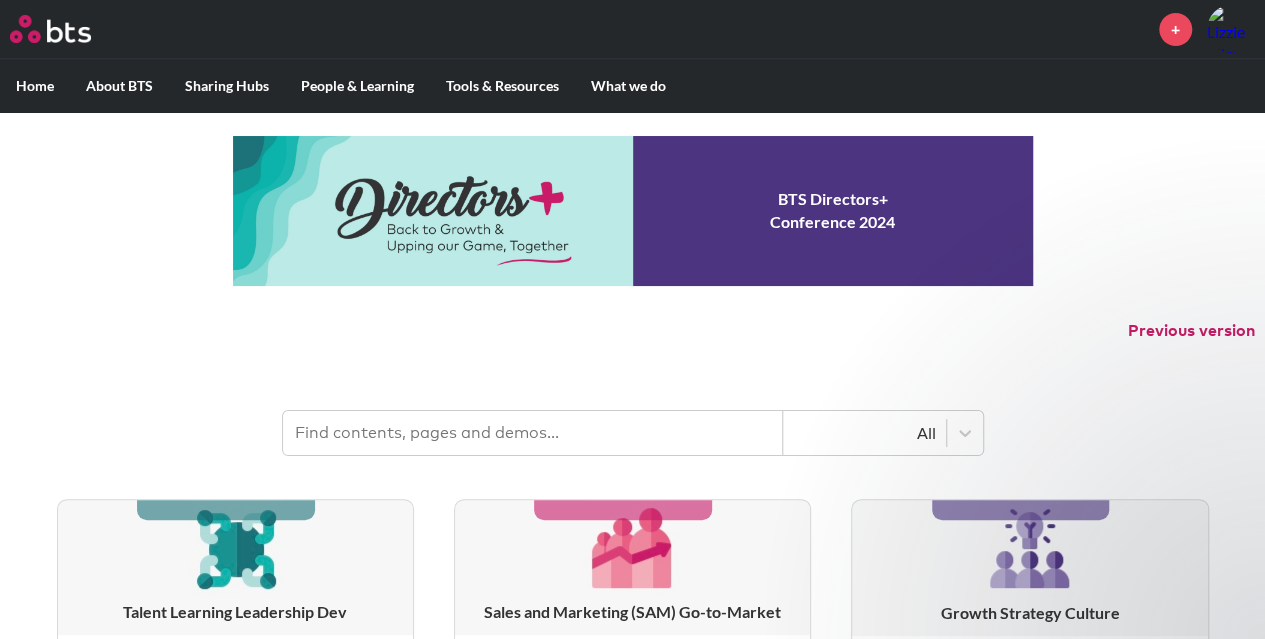 click on "+" at bounding box center (1175, 29) 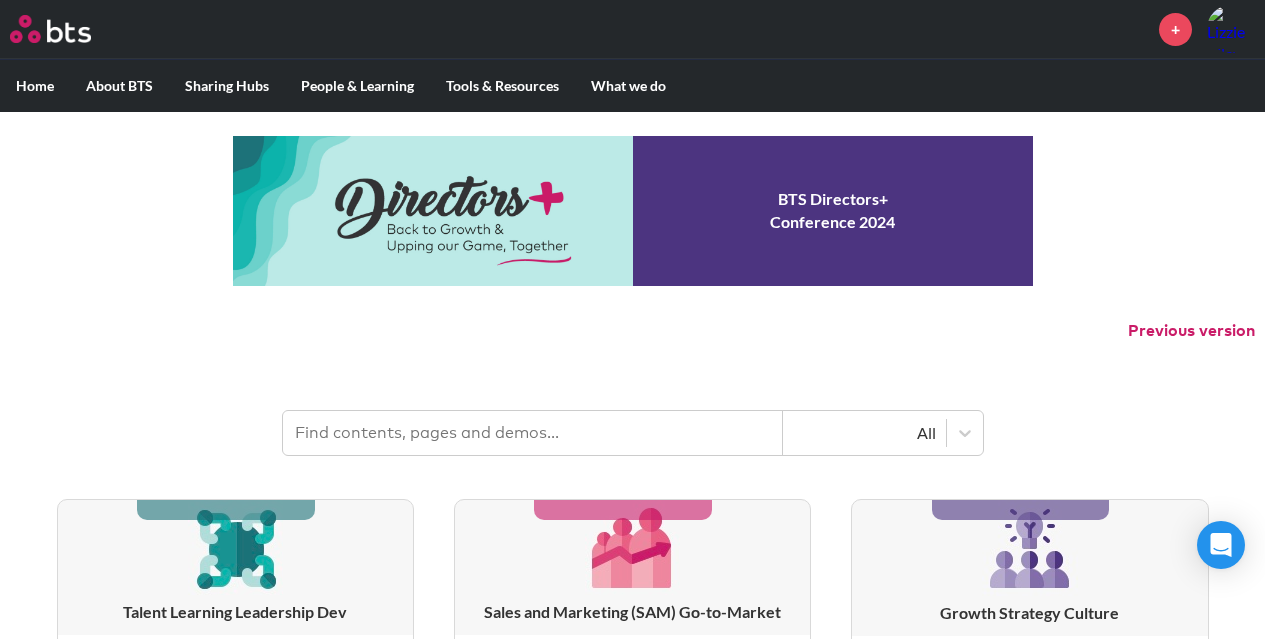 scroll, scrollTop: 0, scrollLeft: 0, axis: both 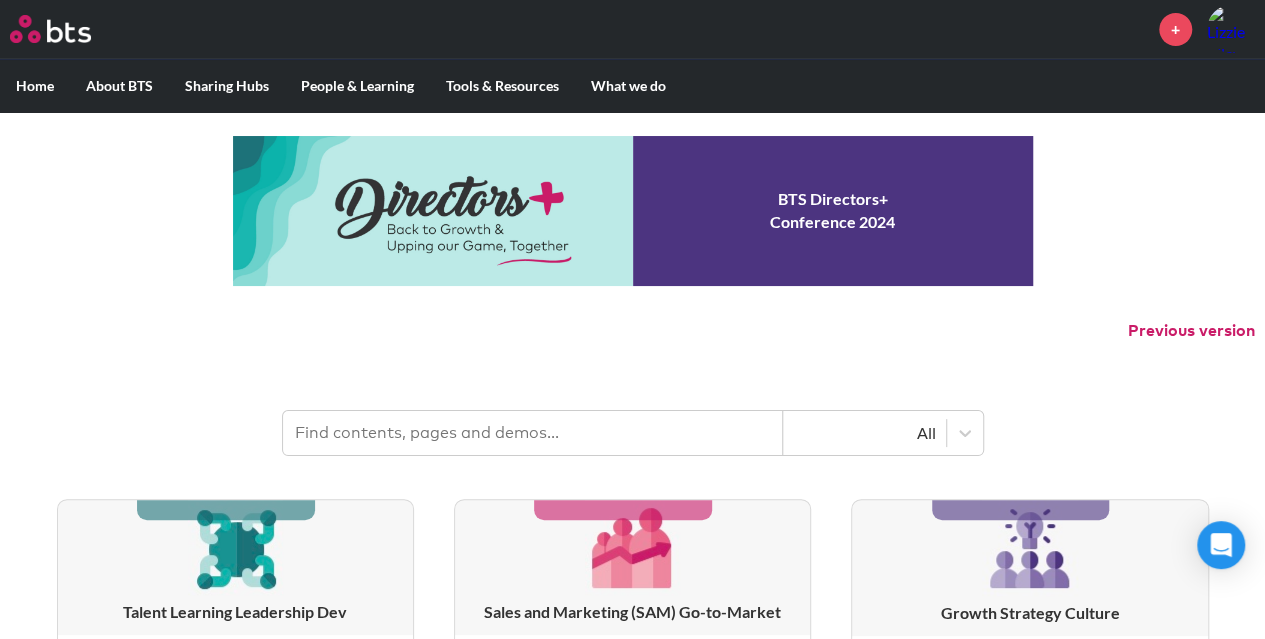 click at bounding box center [533, 433] 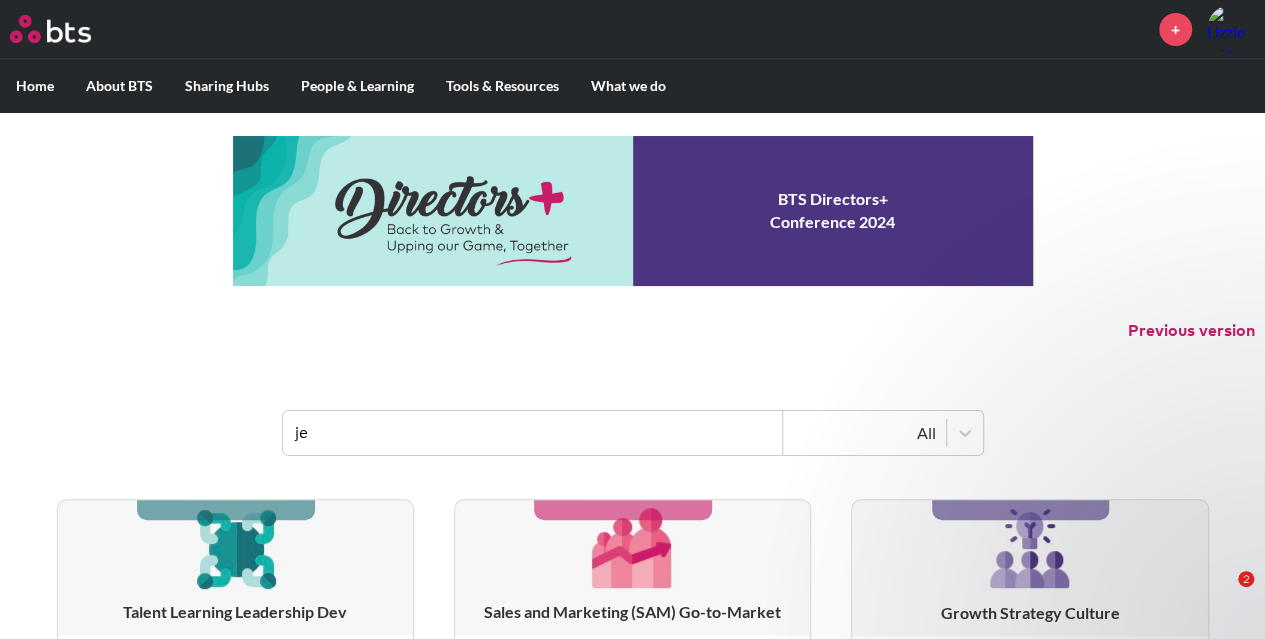 type on "j" 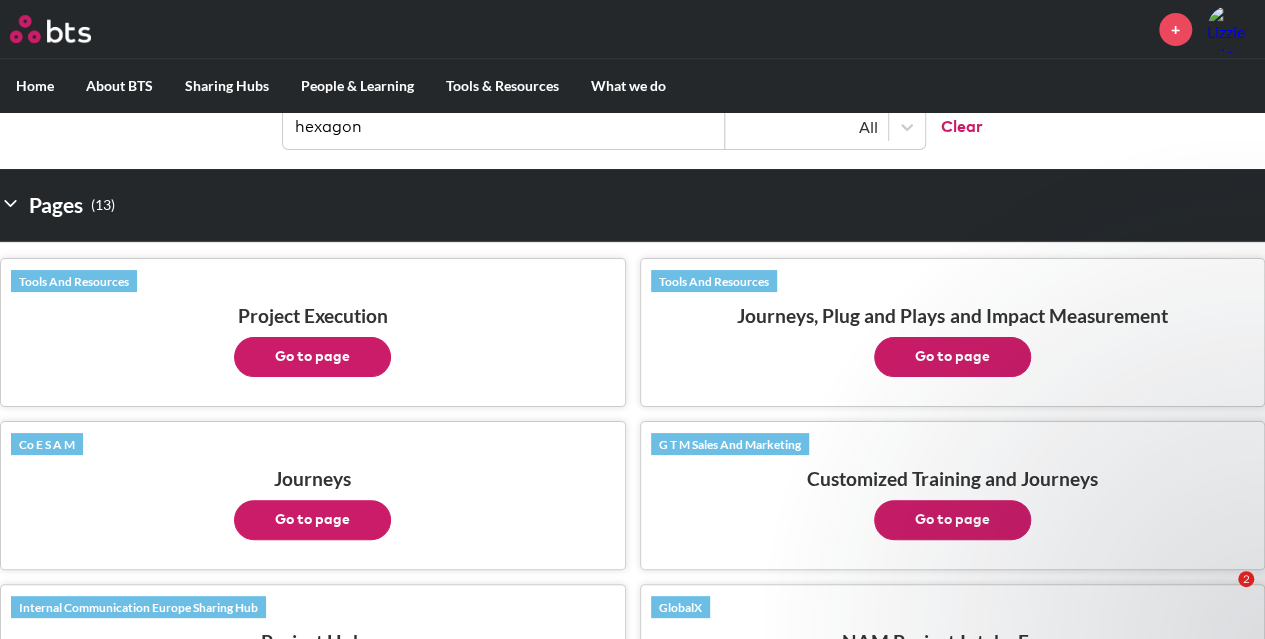 scroll, scrollTop: 400, scrollLeft: 0, axis: vertical 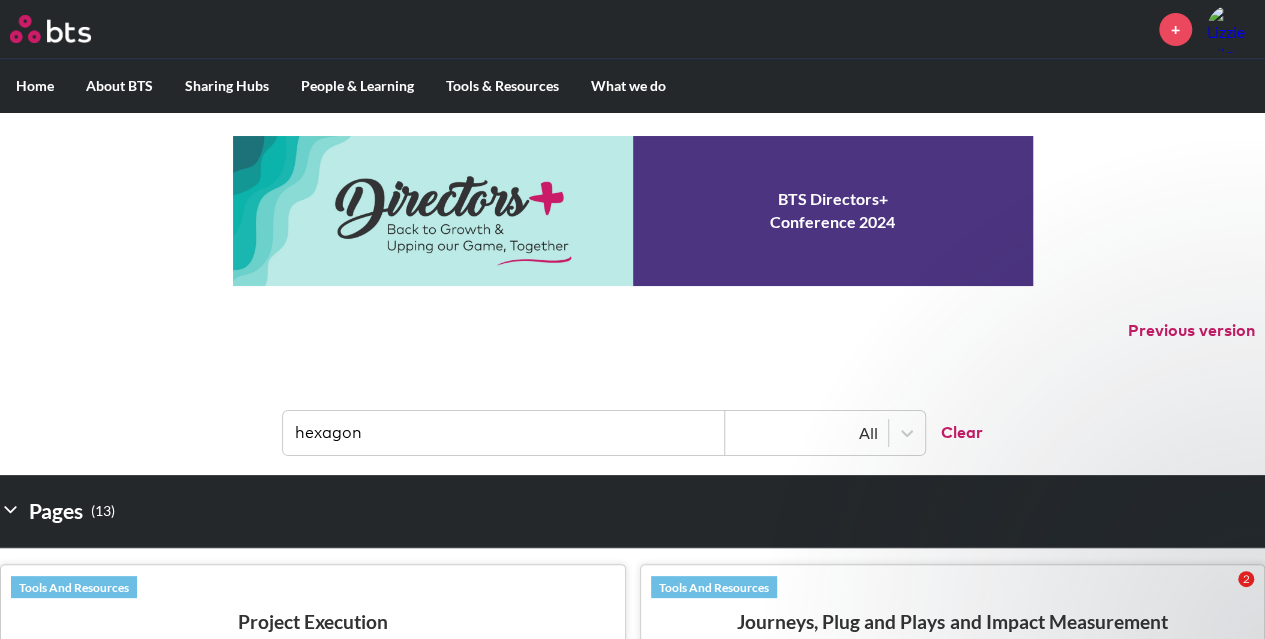 click on "hexagon" at bounding box center (504, 433) 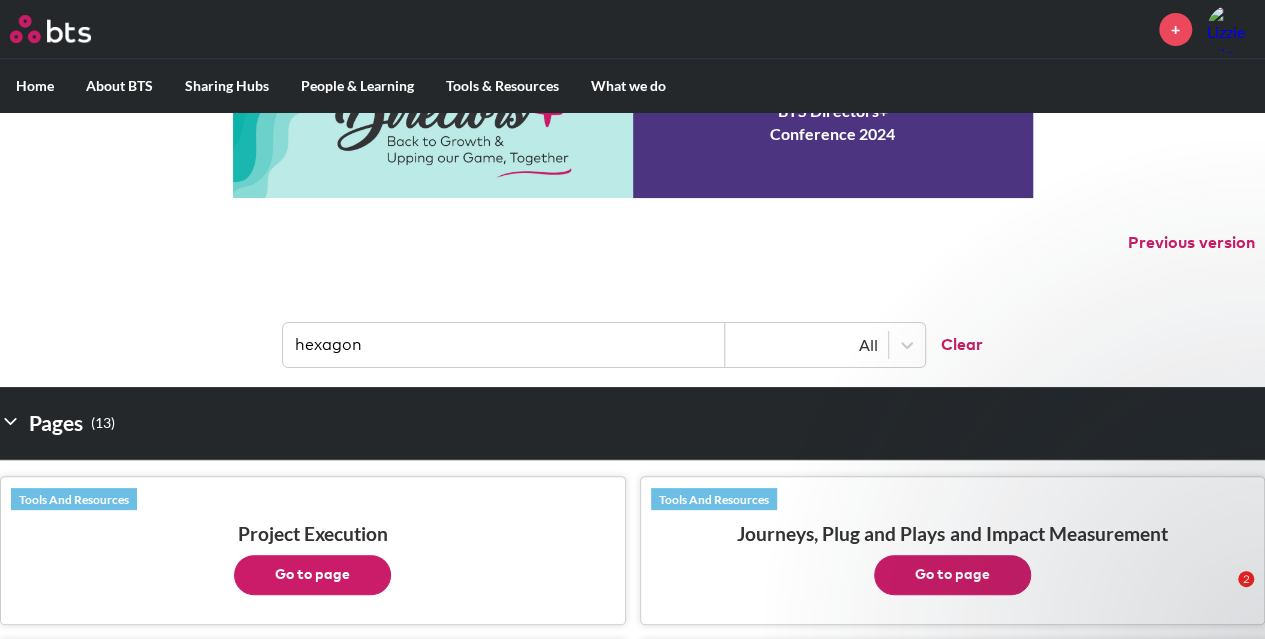 scroll, scrollTop: 0, scrollLeft: 0, axis: both 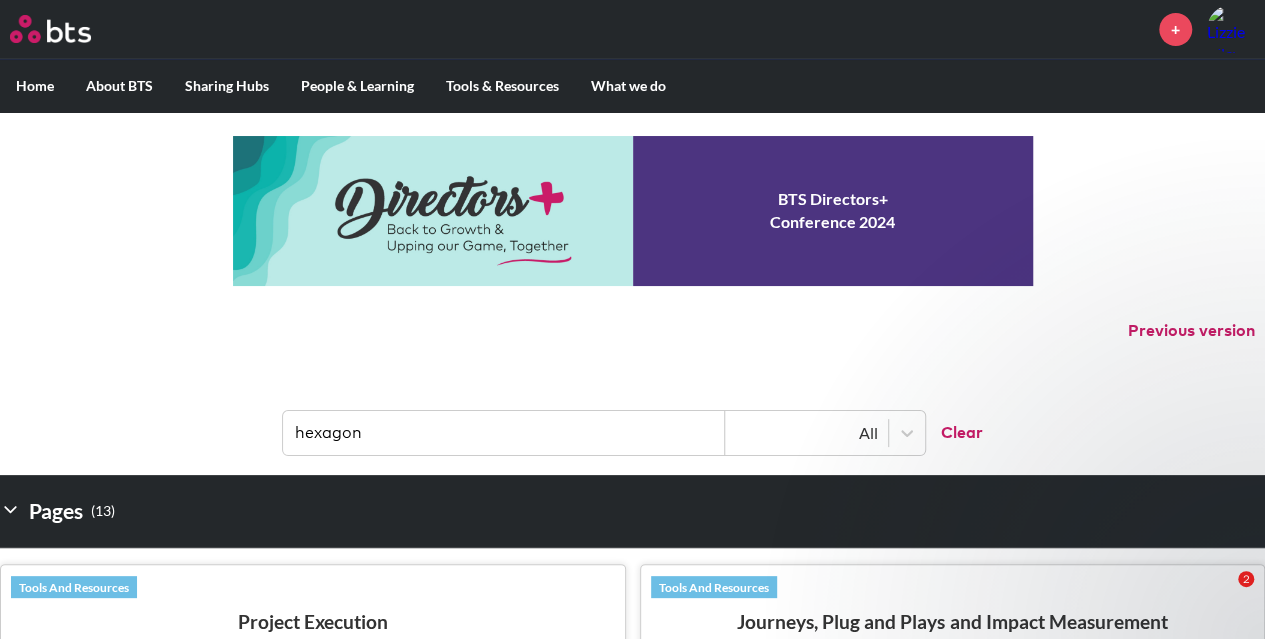 click on "hexagon" at bounding box center [504, 433] 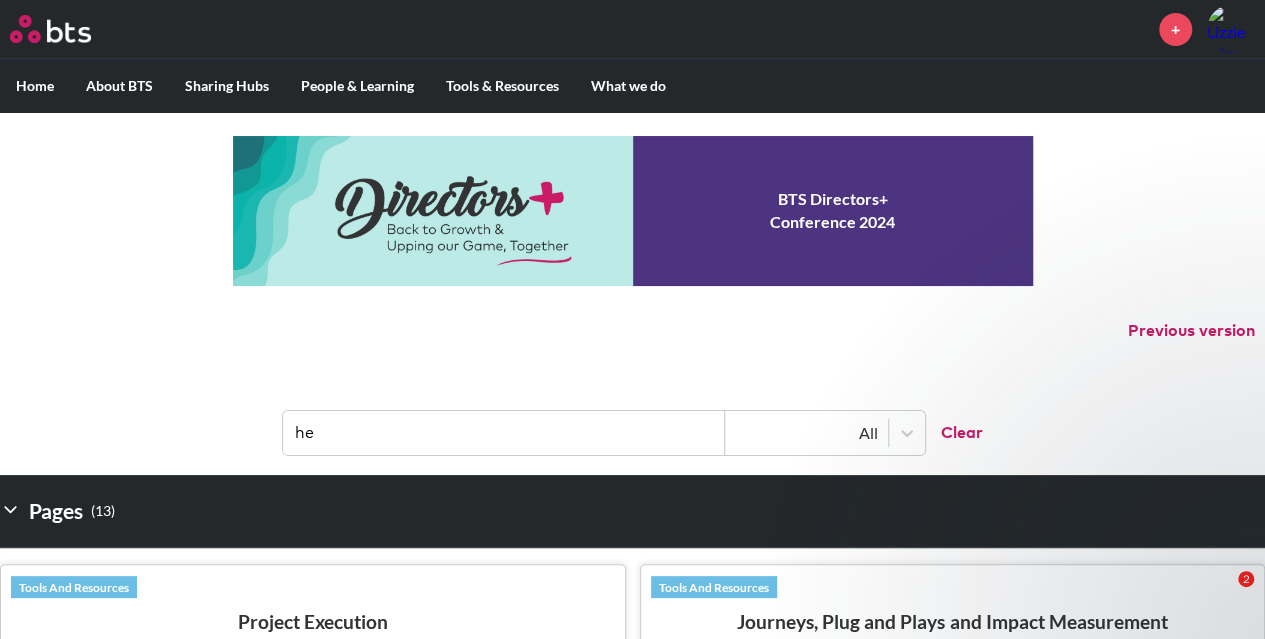 type on "h" 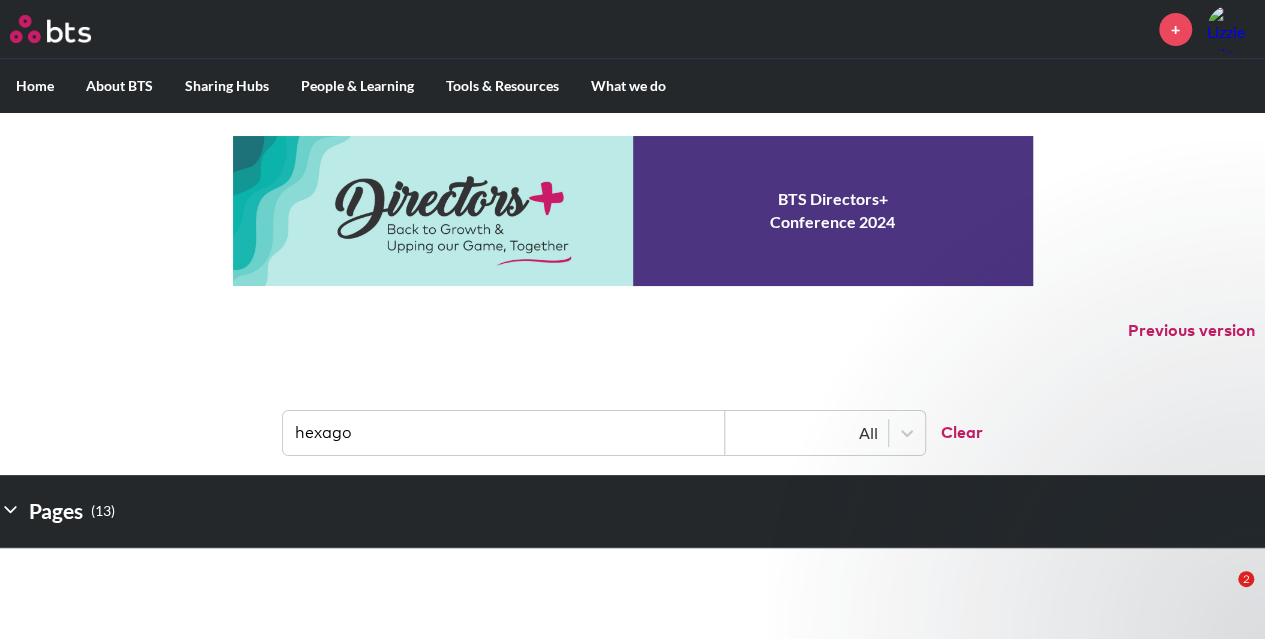 type on "hexagon" 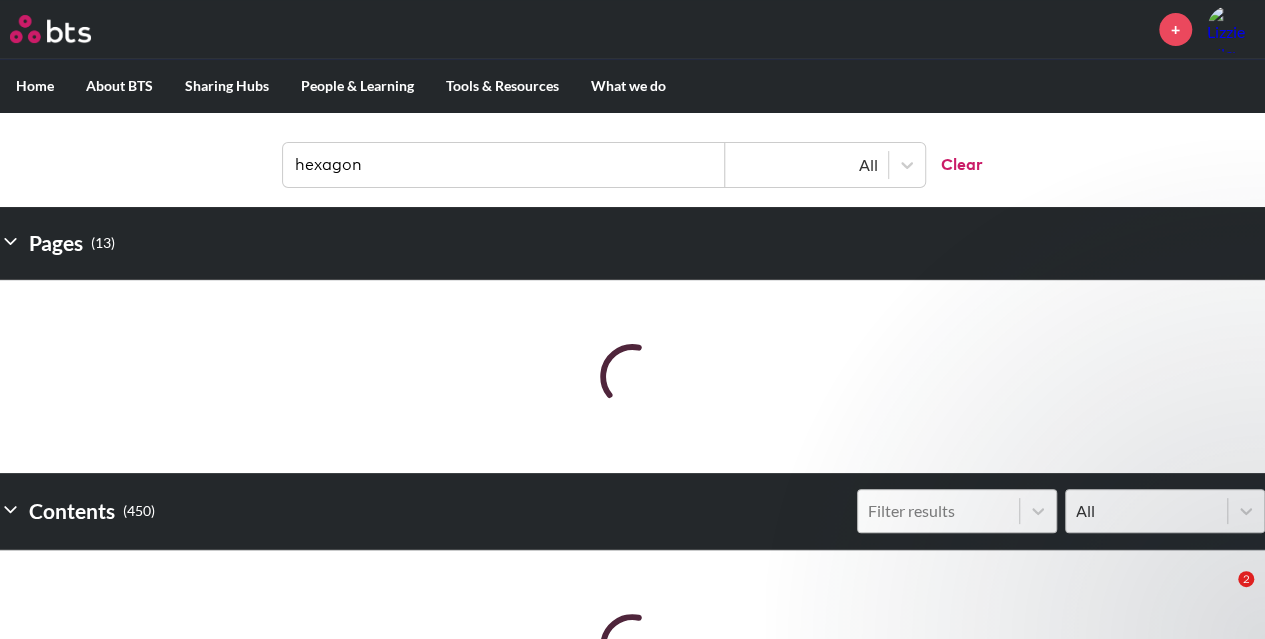 scroll, scrollTop: 300, scrollLeft: 0, axis: vertical 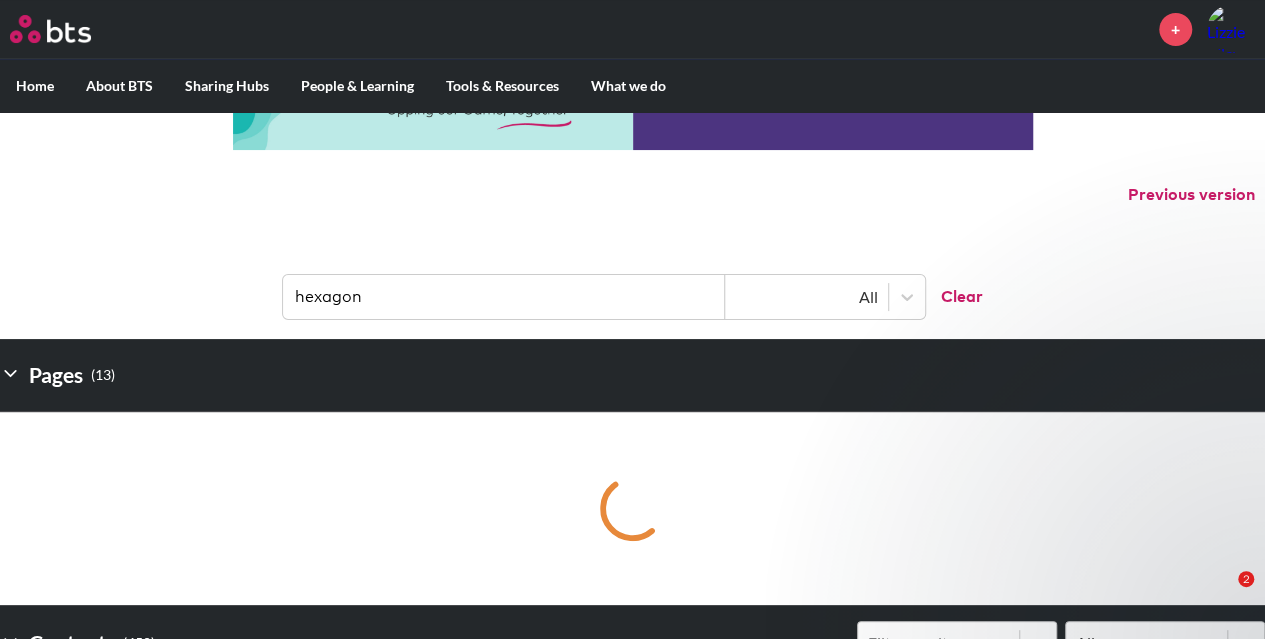 click 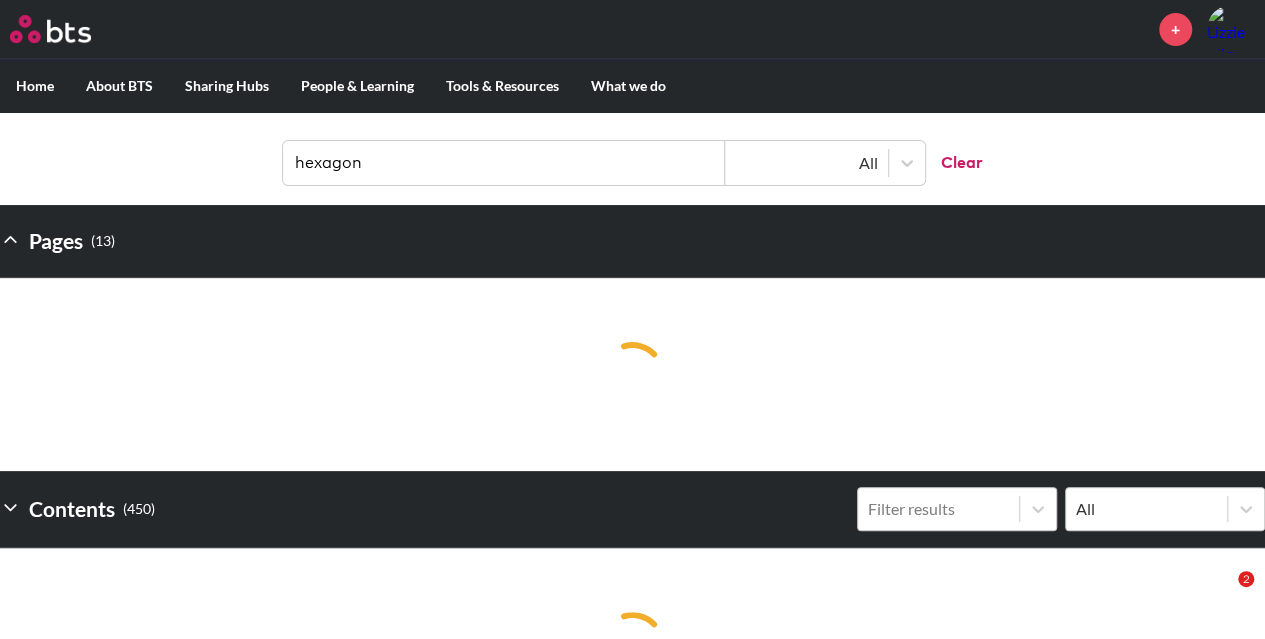 scroll, scrollTop: 0, scrollLeft: 0, axis: both 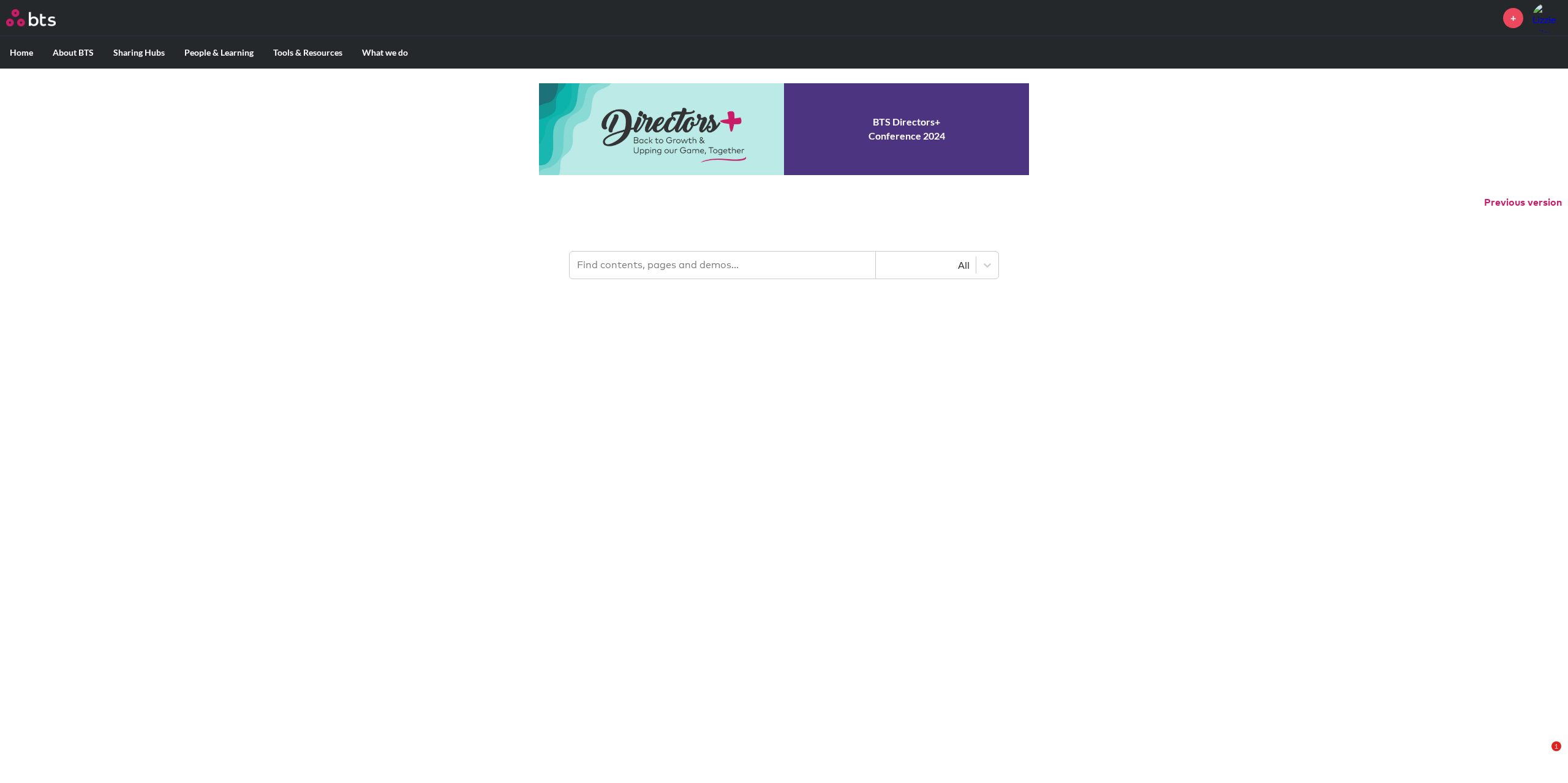 click at bounding box center (723, 265) 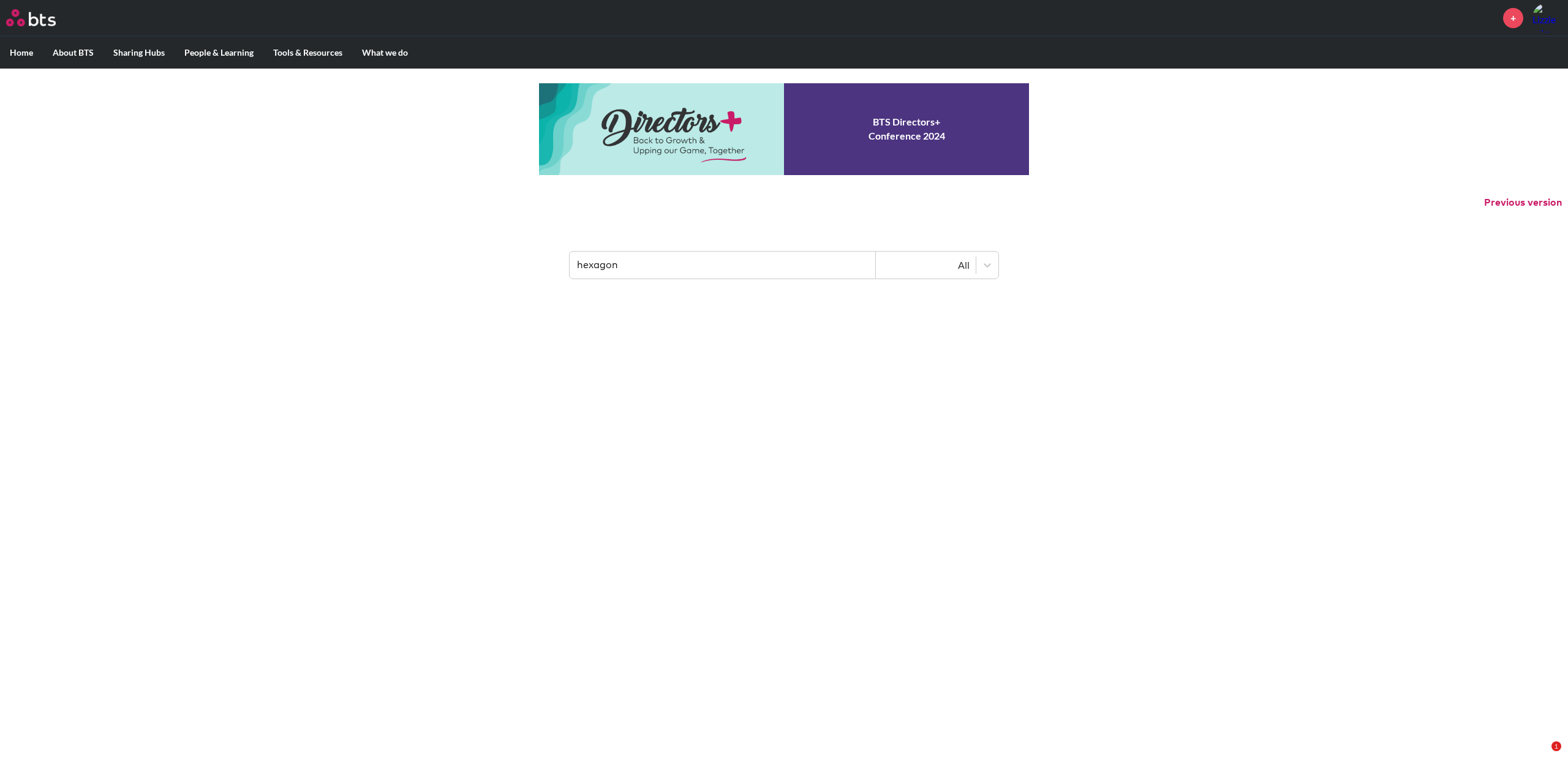 type on "hexagon" 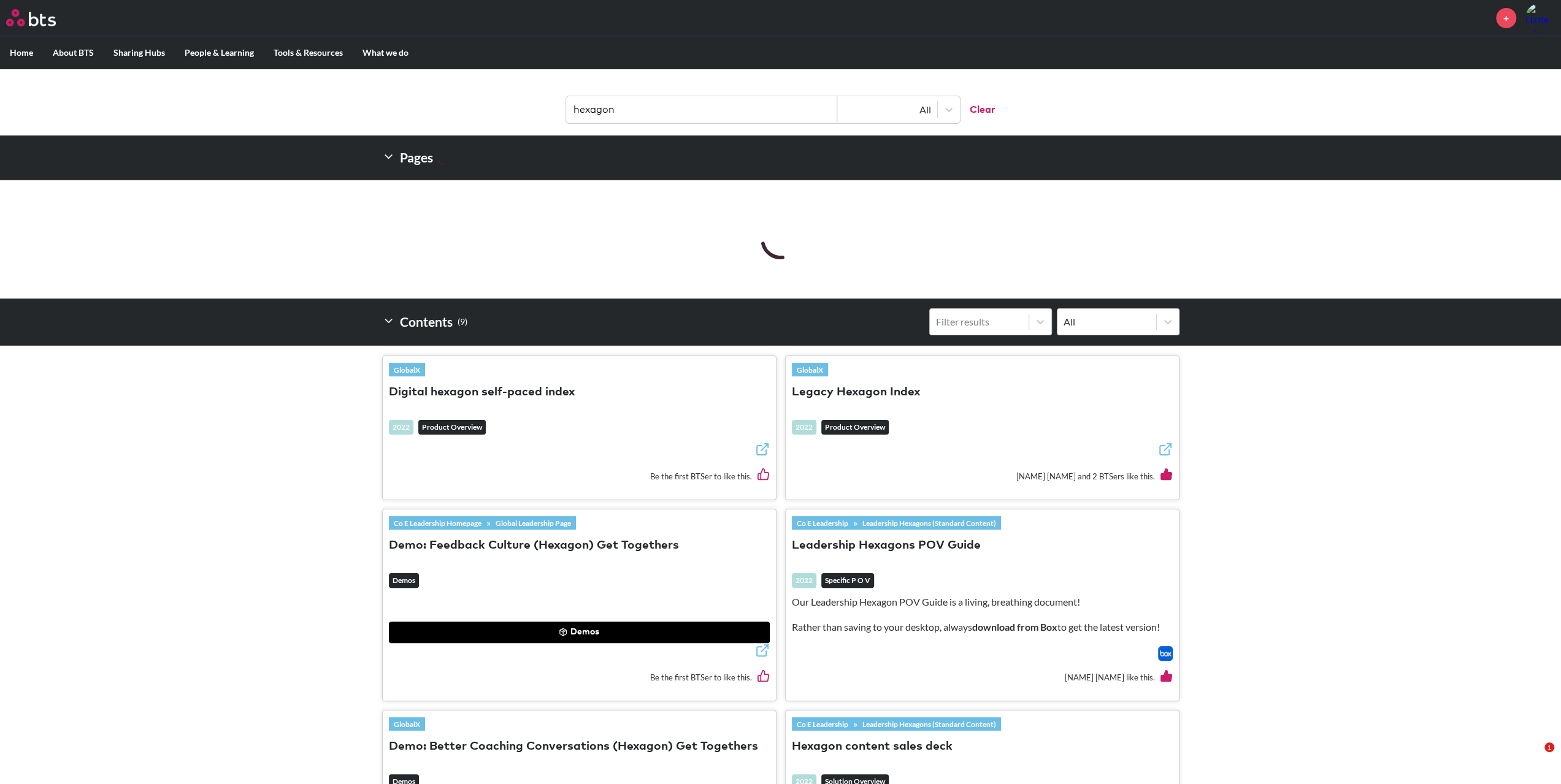 scroll, scrollTop: 184, scrollLeft: 0, axis: vertical 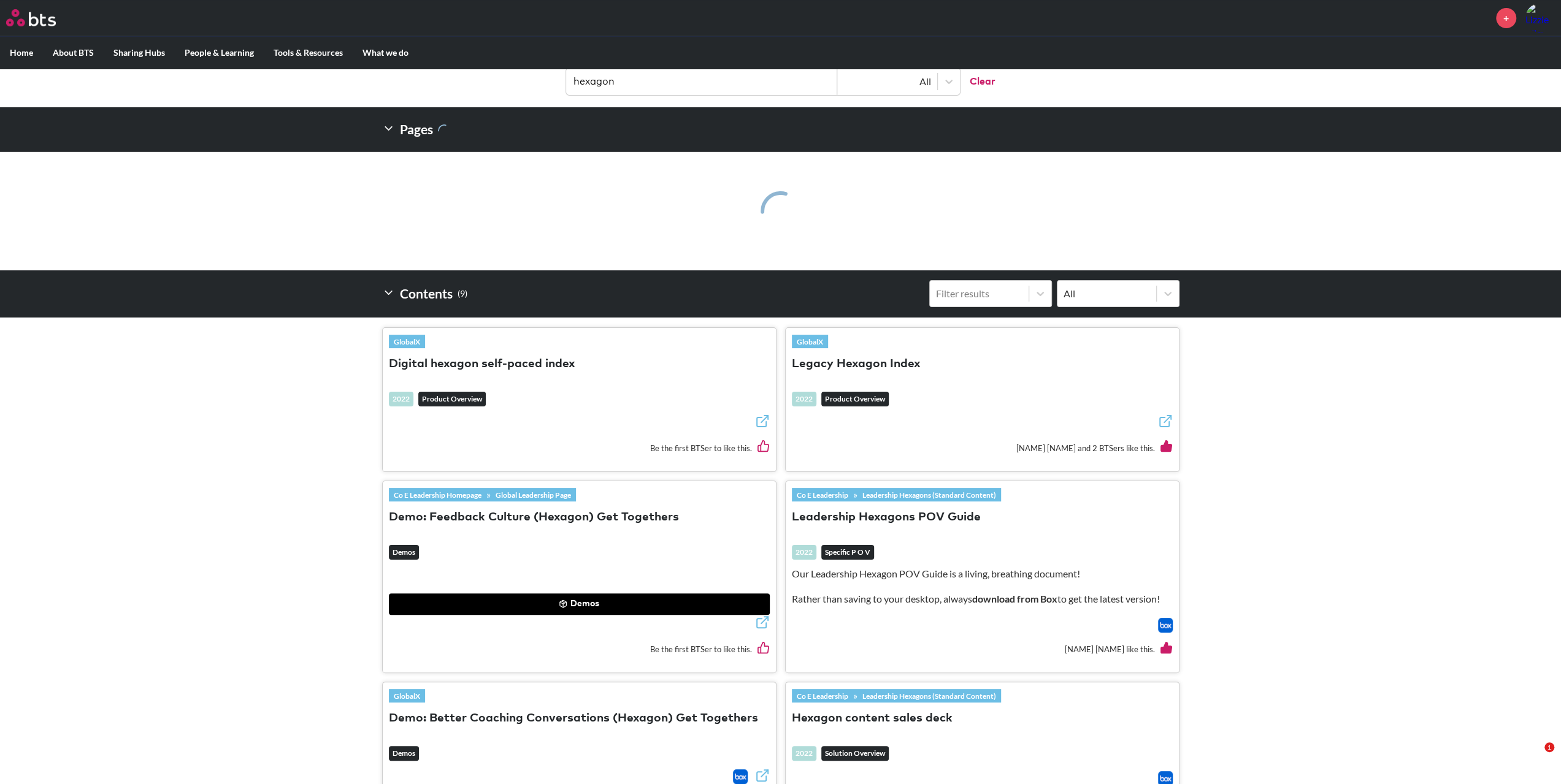 click on "GlobalX" at bounding box center [407, 341] 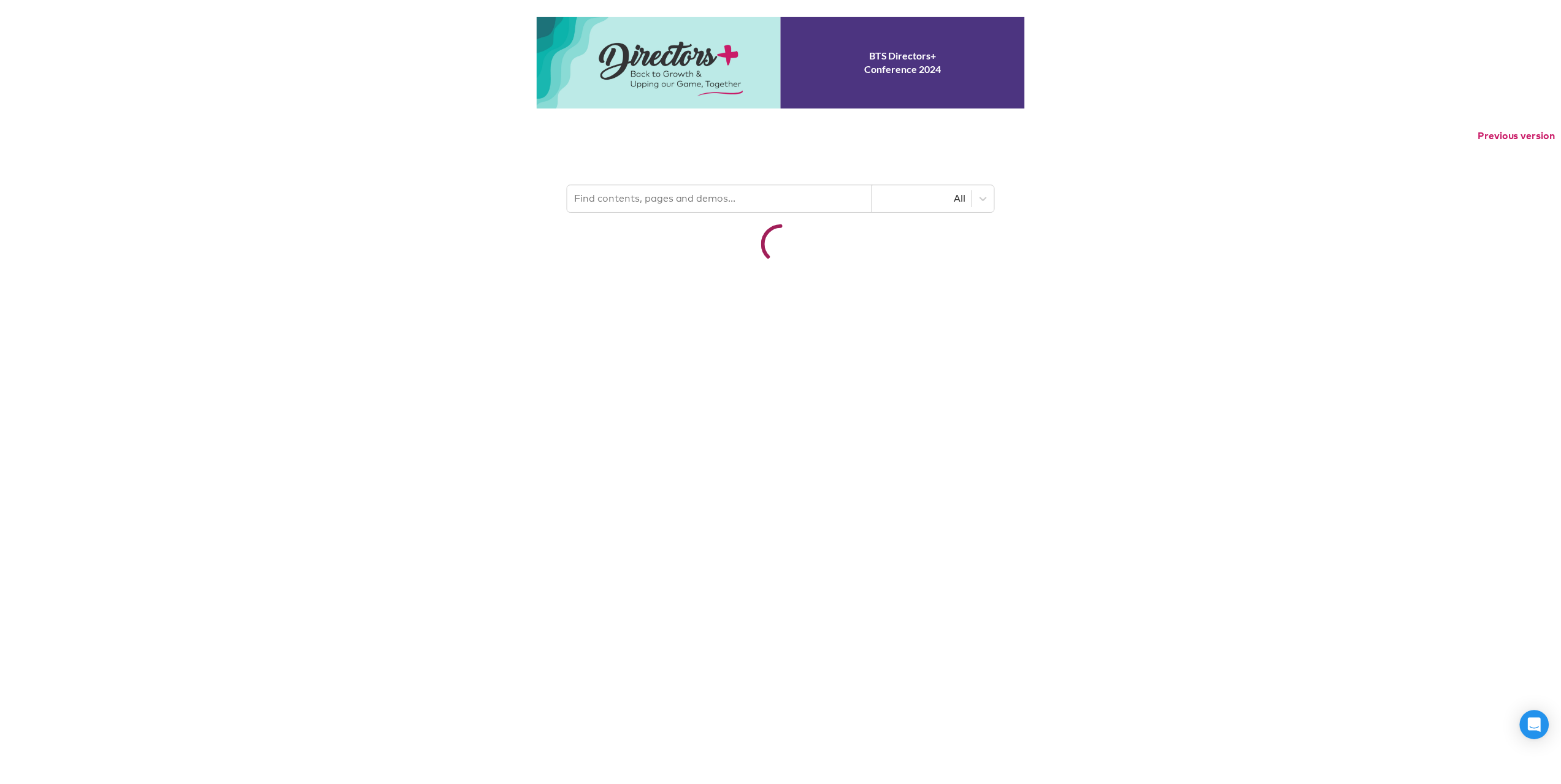 scroll, scrollTop: 0, scrollLeft: 0, axis: both 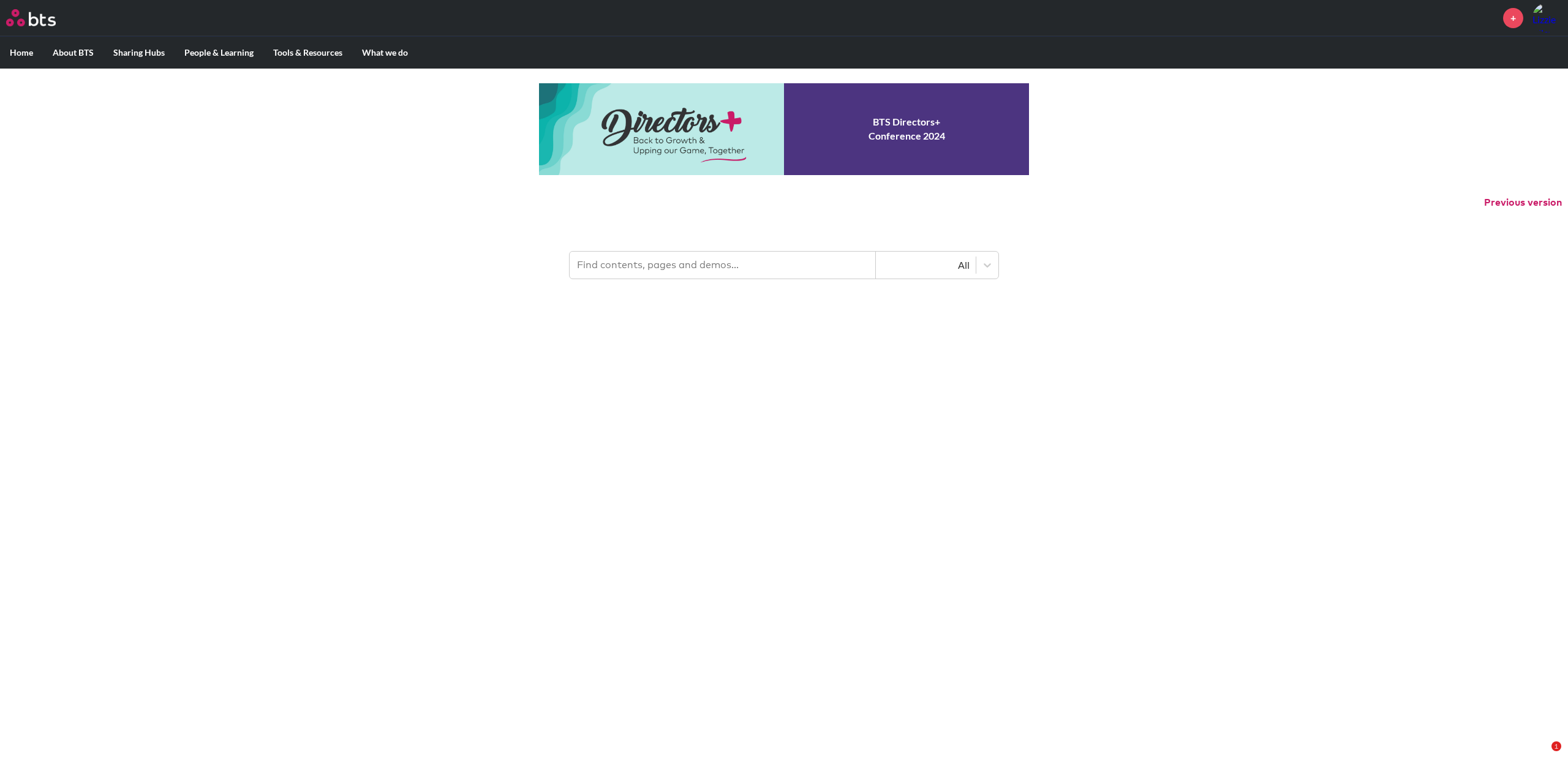 click on "Previous version" at bounding box center [1523, 203] 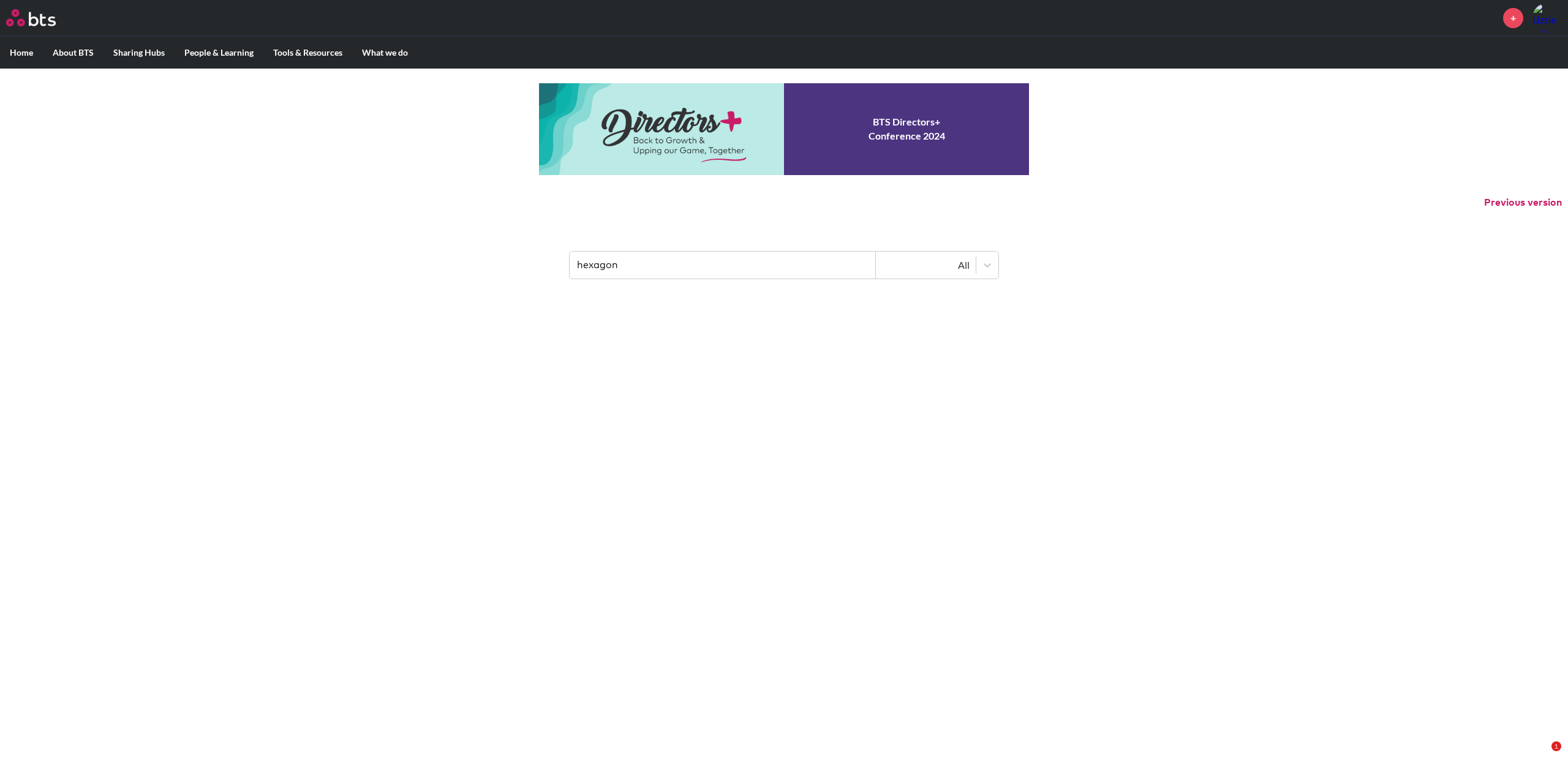 type on "hexagon" 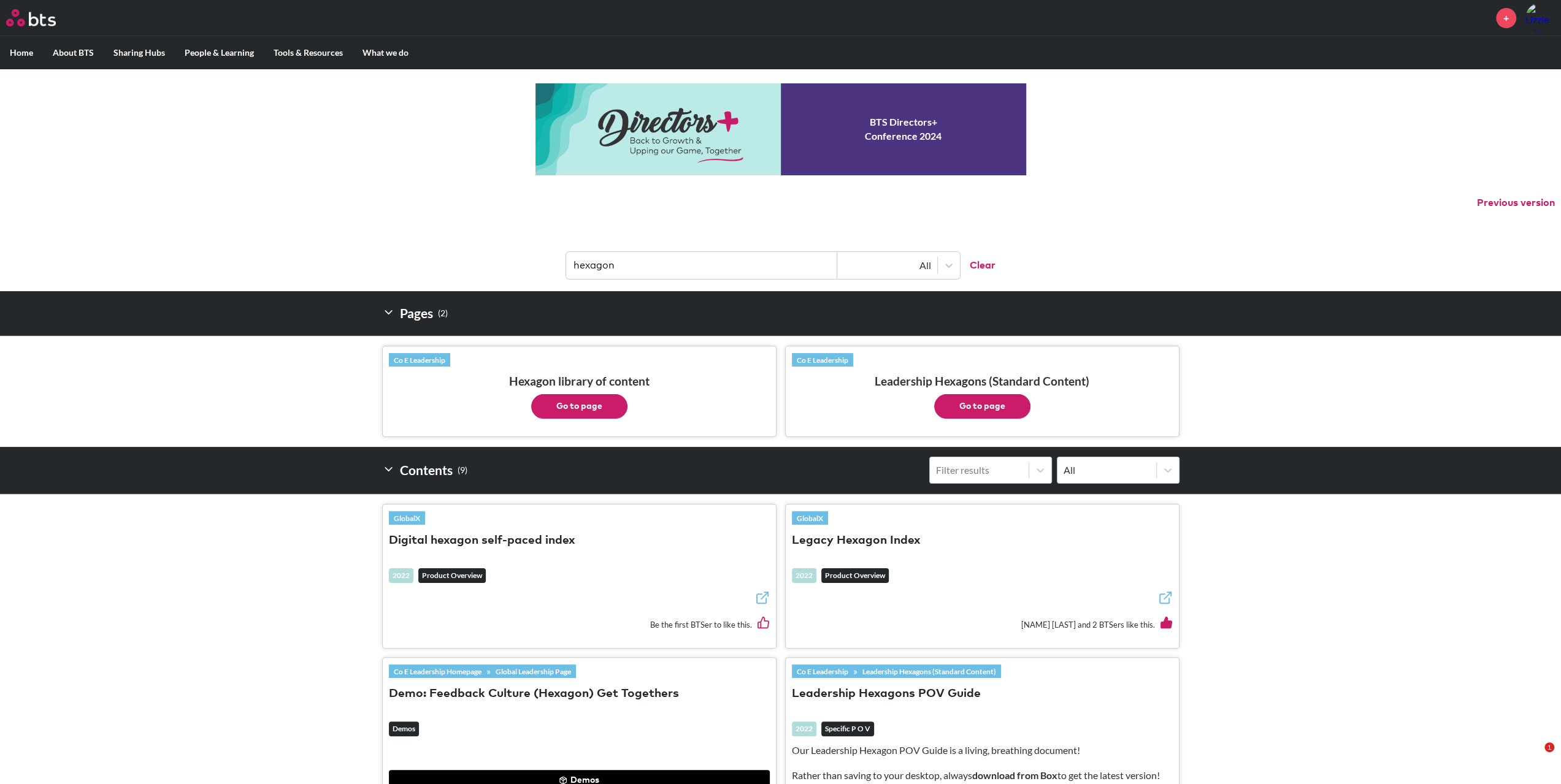 click on "Go to page" at bounding box center [579, 406] 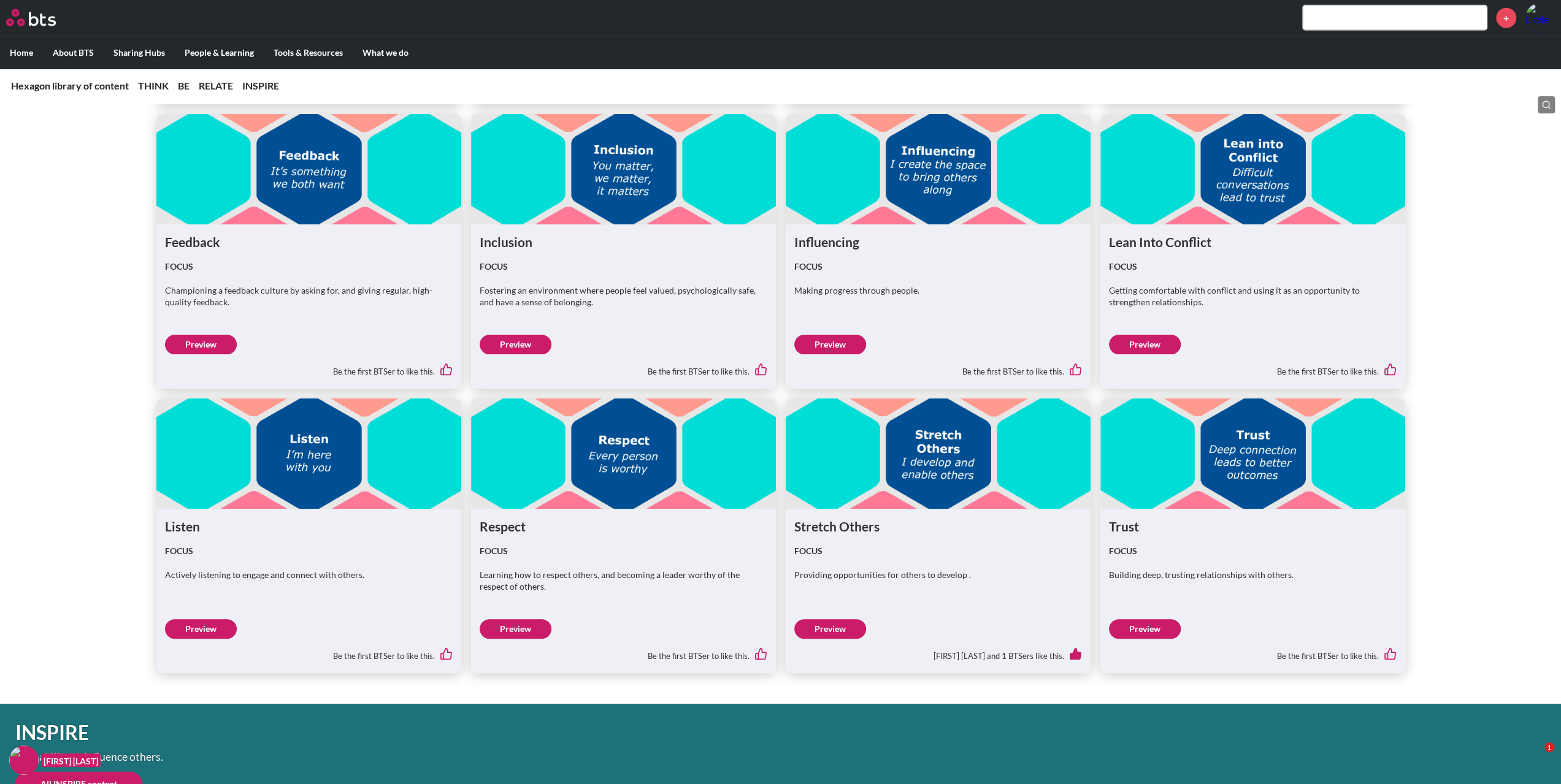 scroll, scrollTop: 2942, scrollLeft: 0, axis: vertical 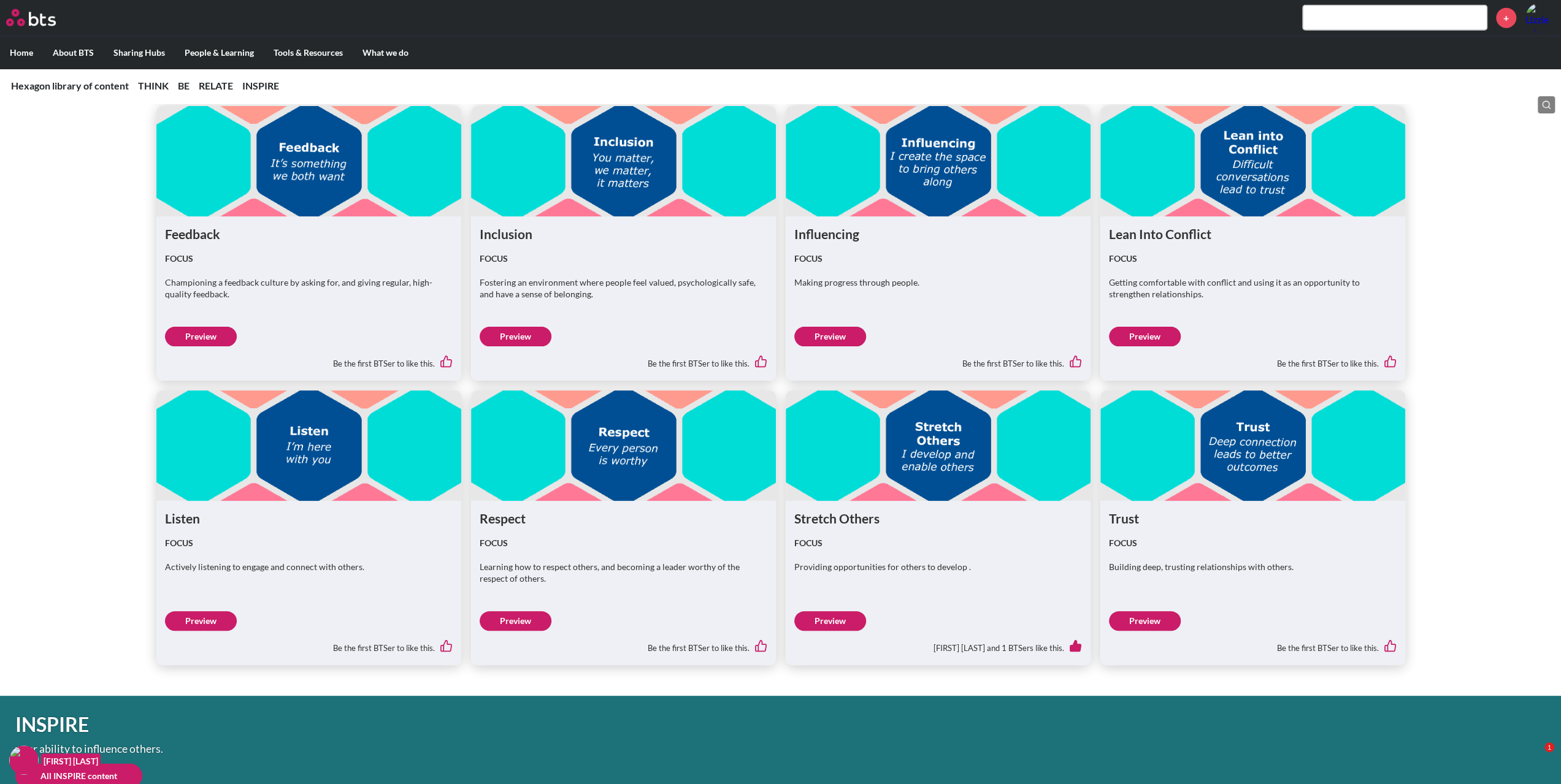 click on "Preview" at bounding box center [201, 621] 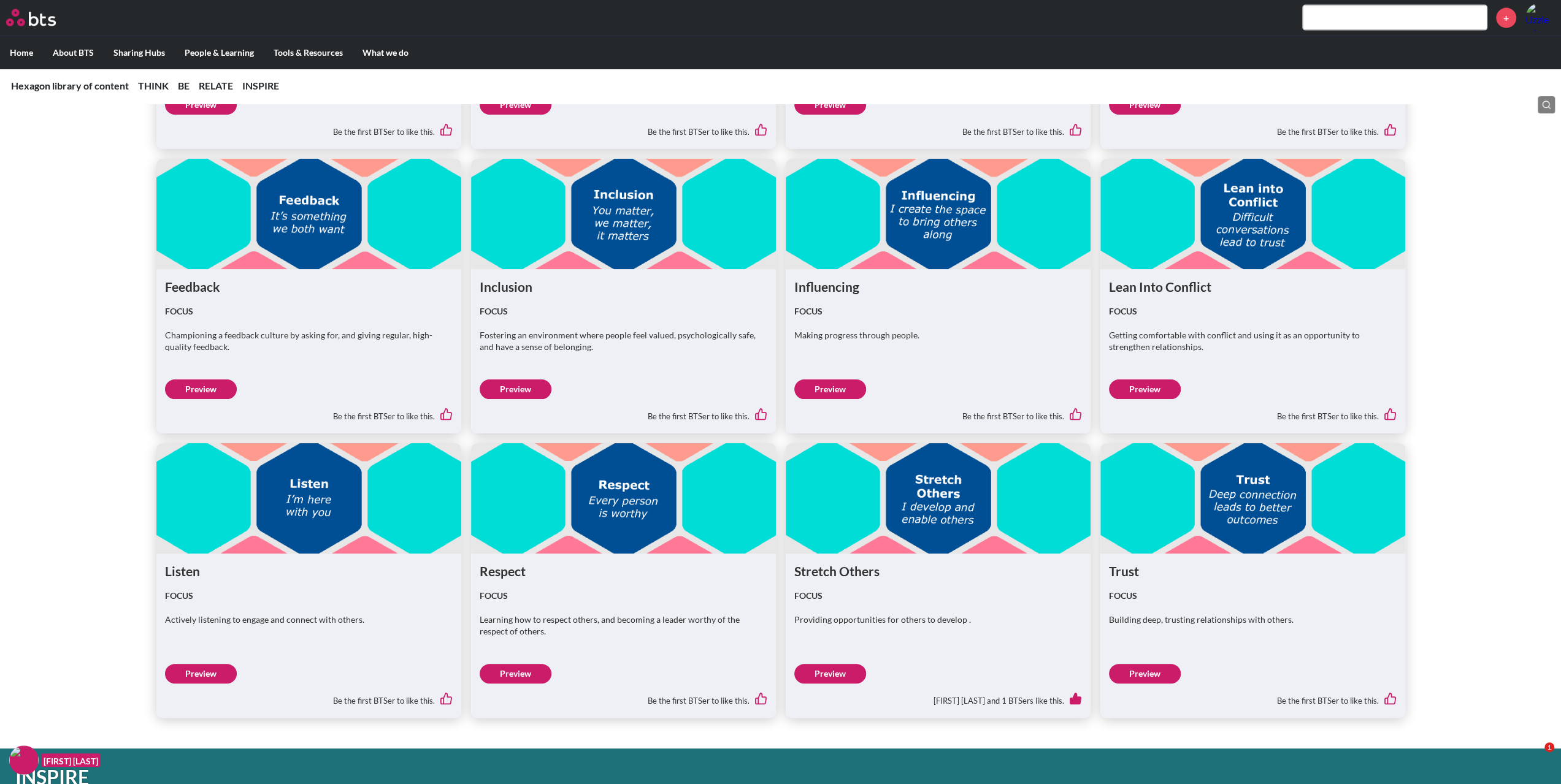 scroll, scrollTop: 2768, scrollLeft: 0, axis: vertical 